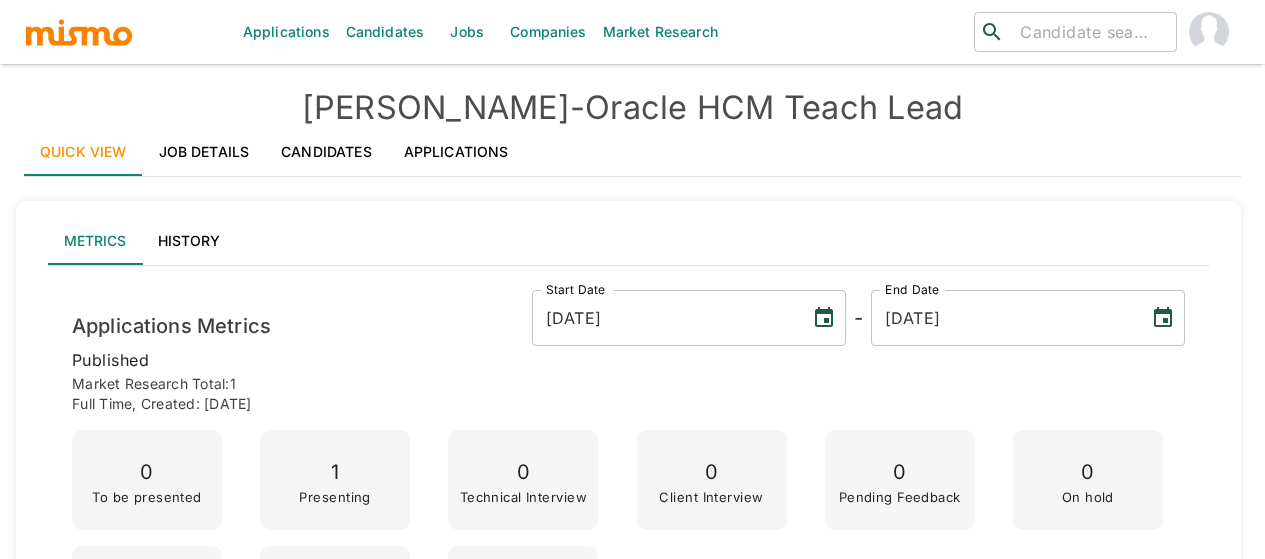 scroll, scrollTop: 1099, scrollLeft: 0, axis: vertical 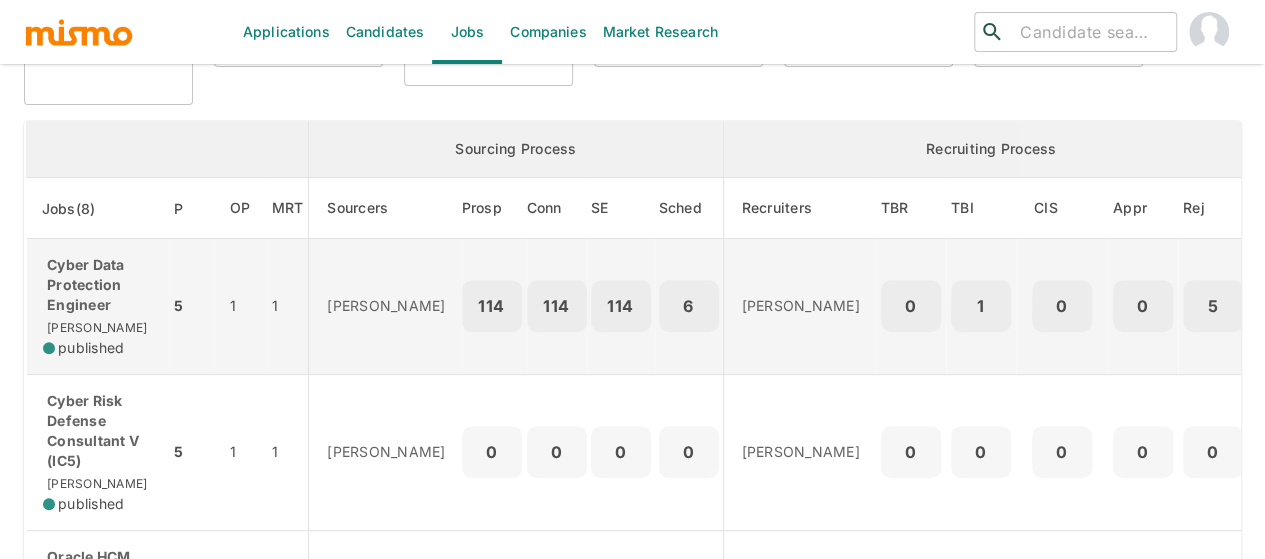 click on "Cyber Data Protection Engineer" at bounding box center [98, 285] 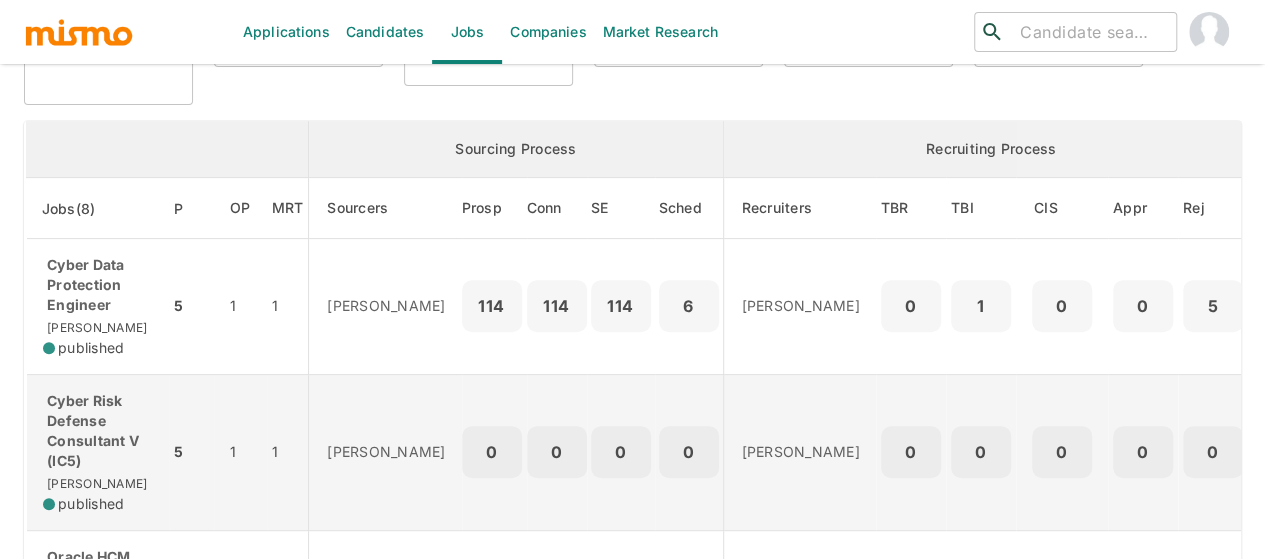scroll, scrollTop: 300, scrollLeft: 0, axis: vertical 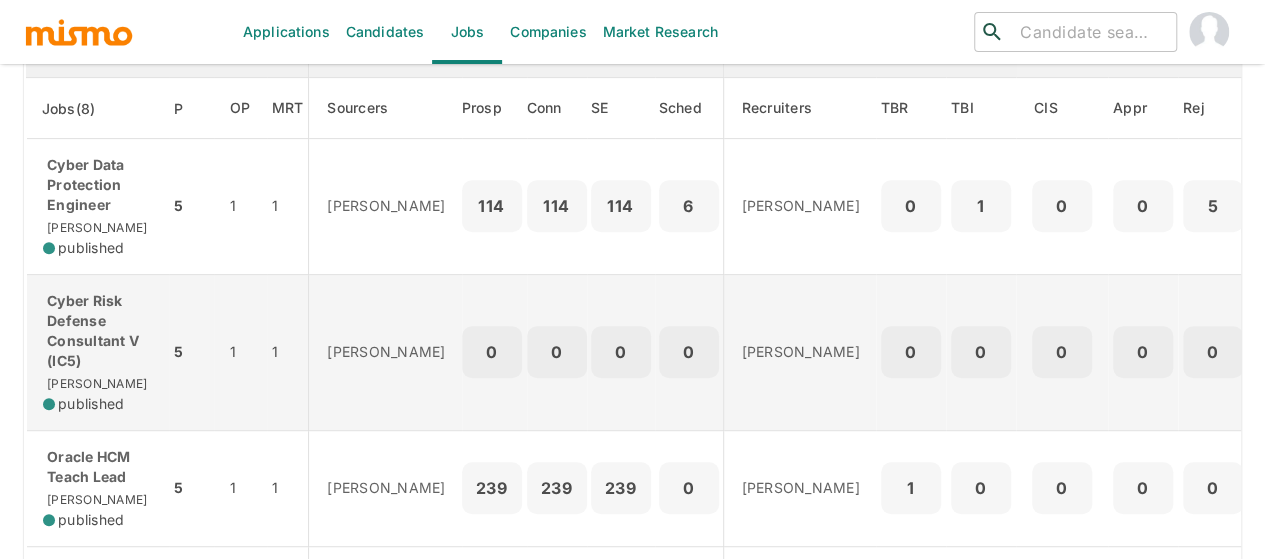 click on "Cyber Risk Defense Consultant V (IC5)" at bounding box center [98, 331] 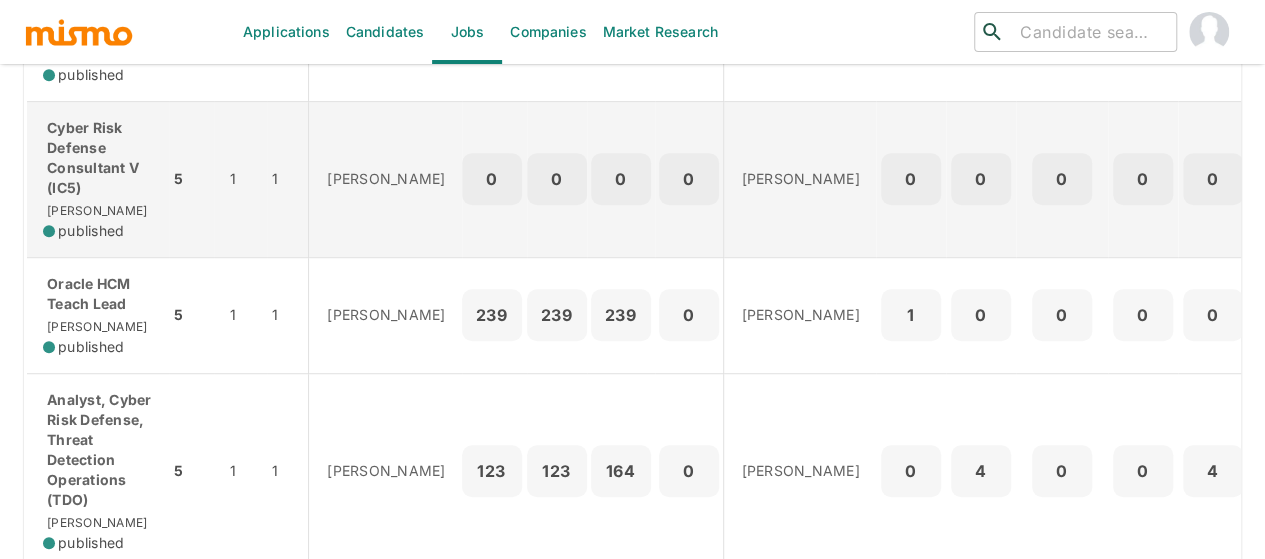 scroll, scrollTop: 500, scrollLeft: 0, axis: vertical 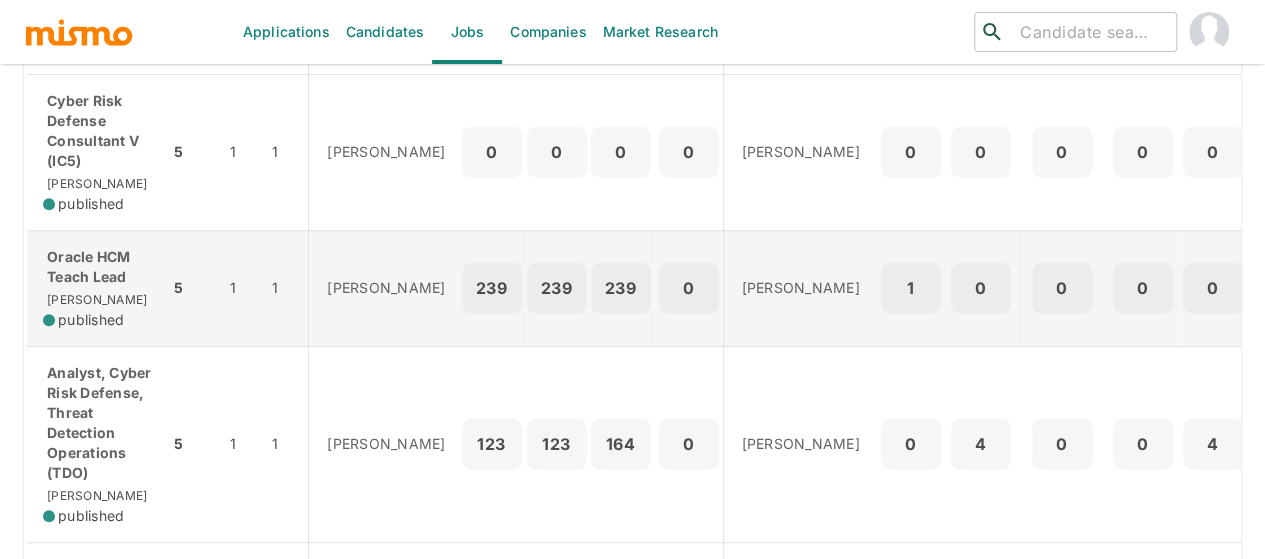 click on "Oracle HCM Teach Lead" at bounding box center (98, 267) 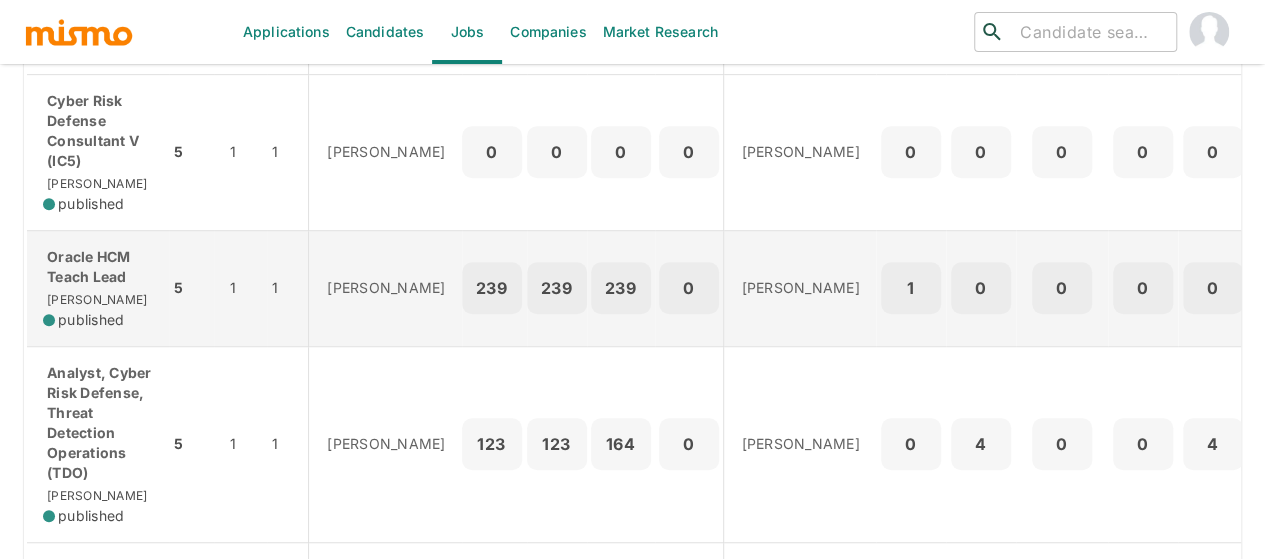 scroll, scrollTop: 600, scrollLeft: 0, axis: vertical 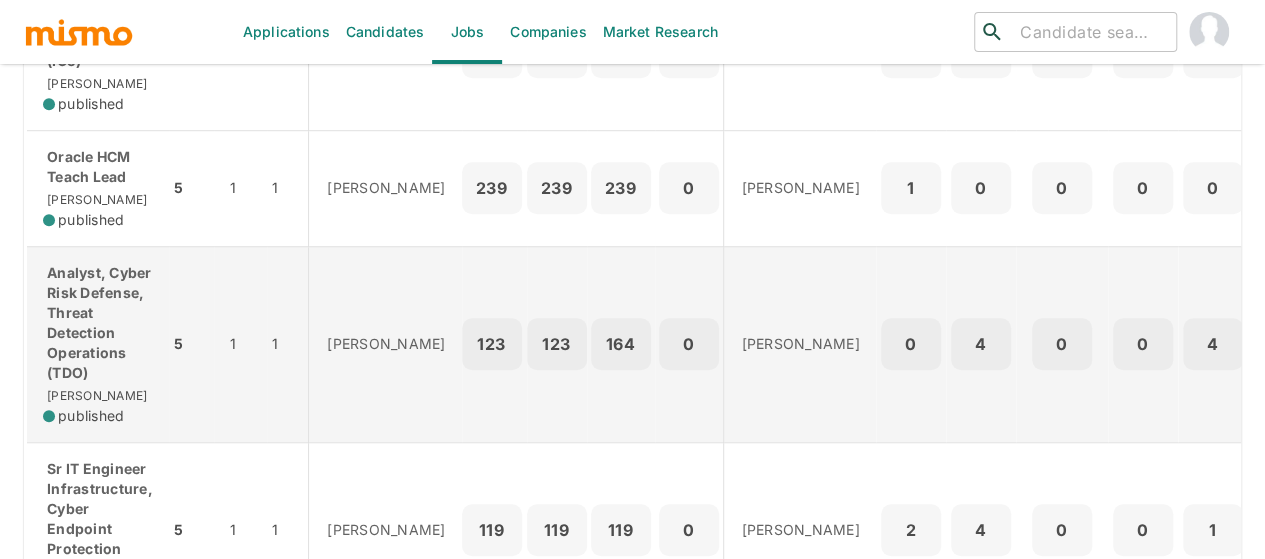 click on "Analyst, Cyber Risk Defense, Threat Detection Operations (TDO)" at bounding box center (98, 323) 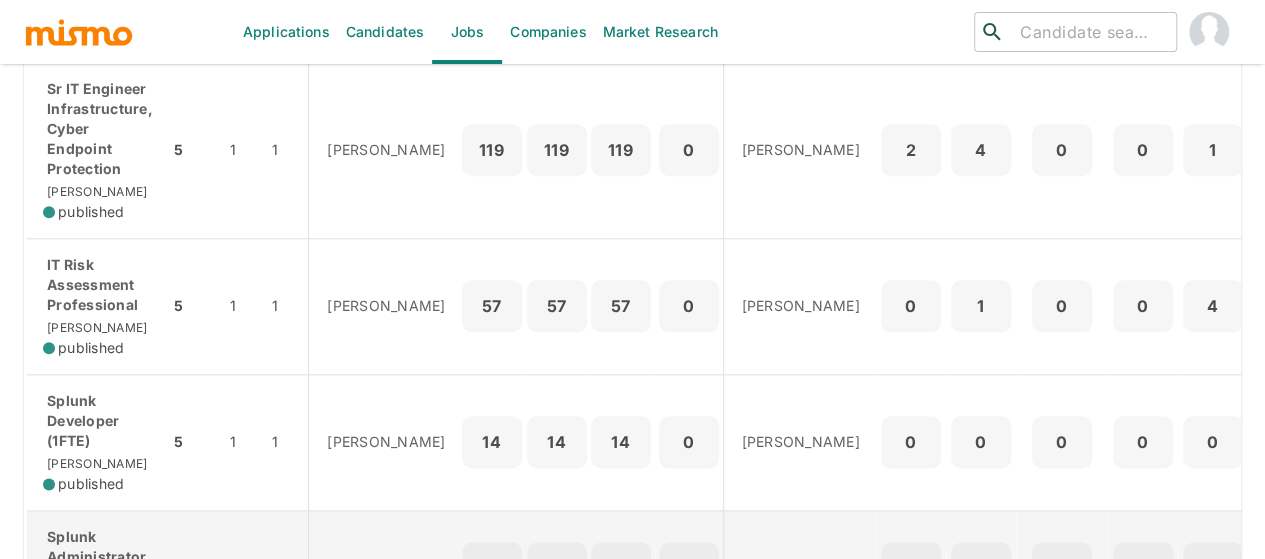 scroll, scrollTop: 950, scrollLeft: 0, axis: vertical 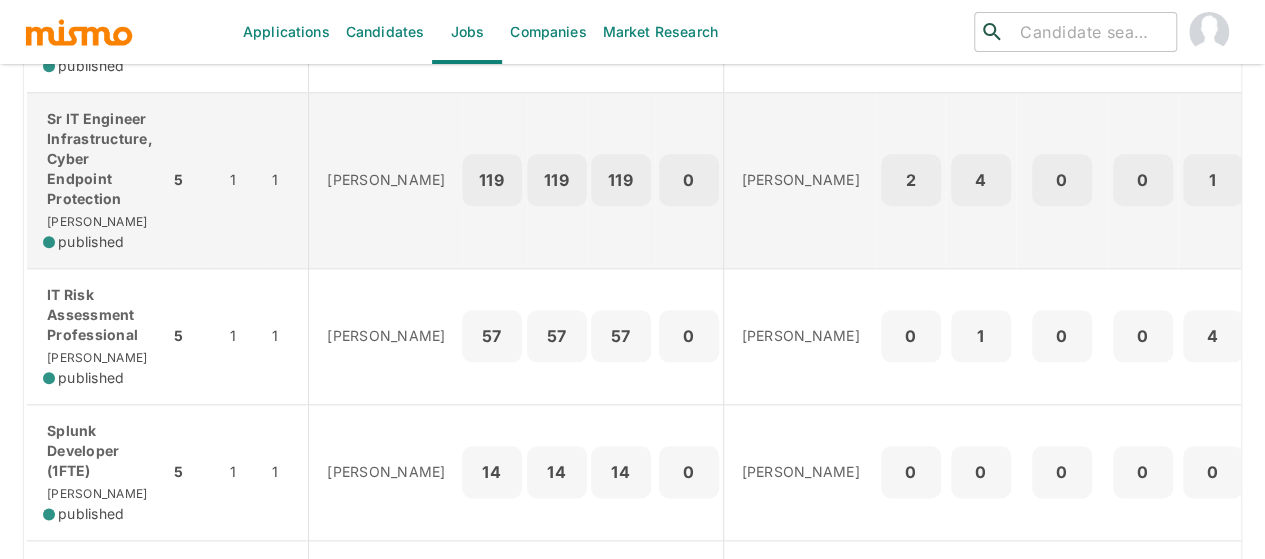 click on "Sr IT Engineer Infrastructure, Cyber Endpoint Protection" at bounding box center (98, 159) 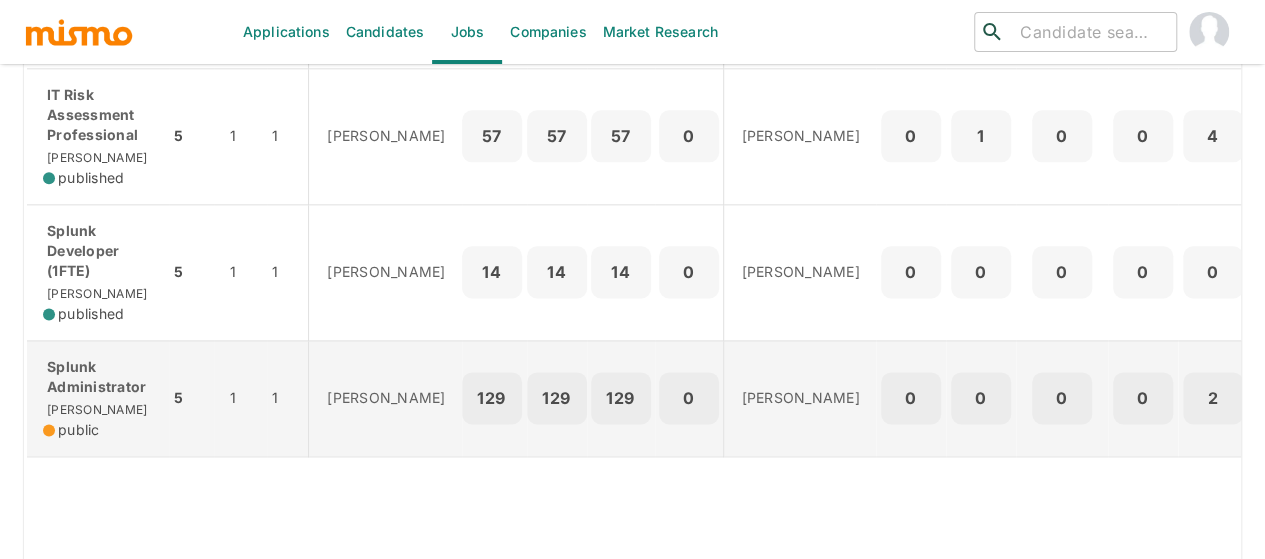 scroll, scrollTop: 1050, scrollLeft: 0, axis: vertical 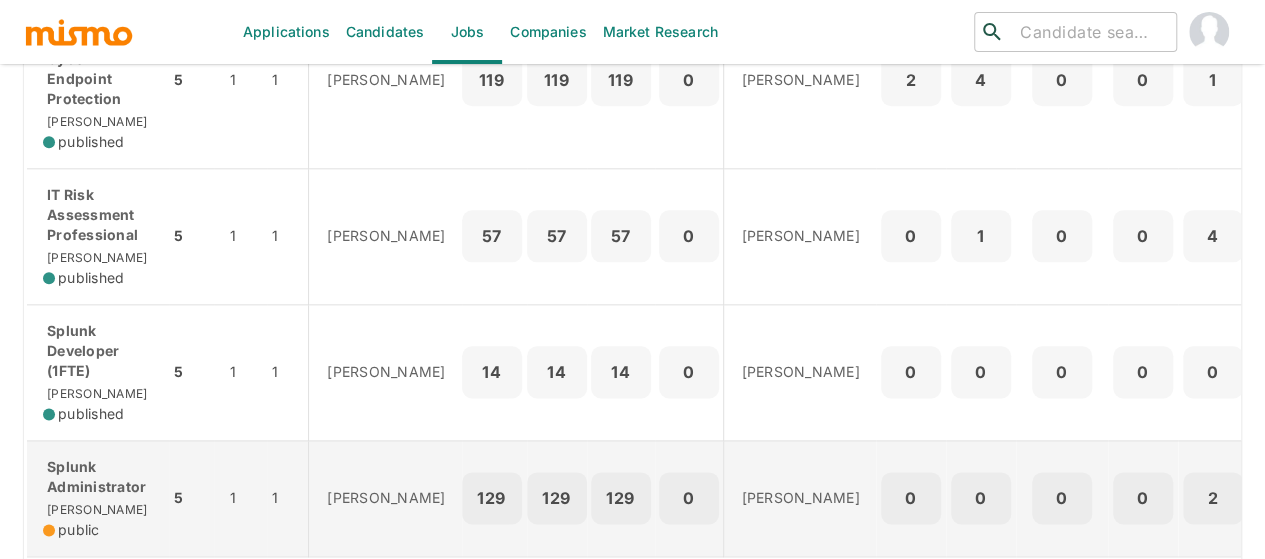click on "Splunk Administrator" at bounding box center [98, 477] 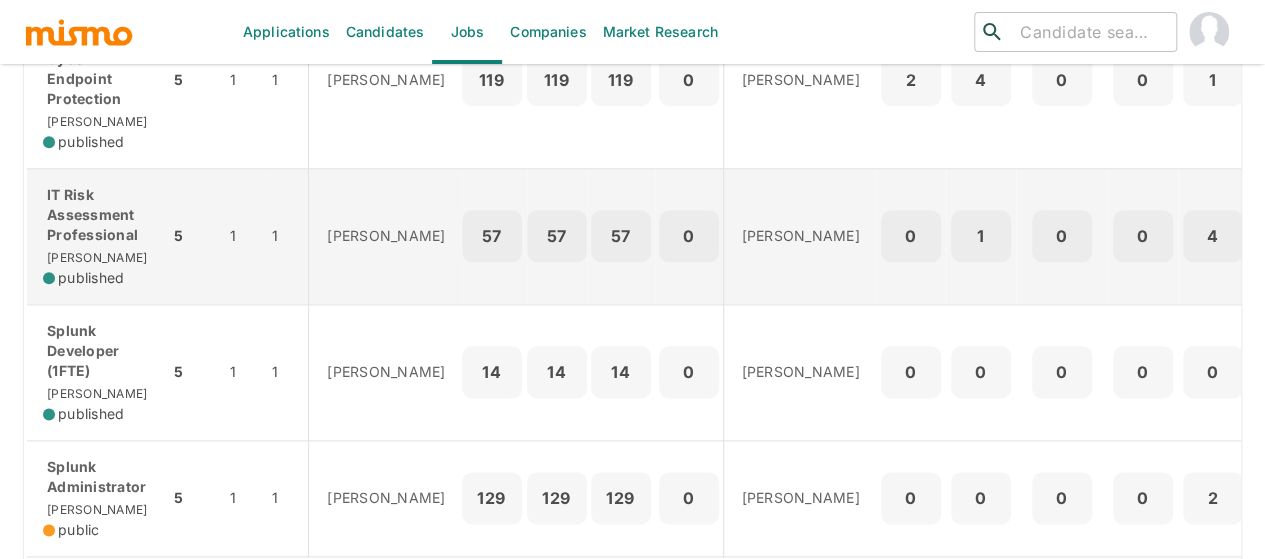 click on "IT Risk Assessment Professional" at bounding box center [98, 215] 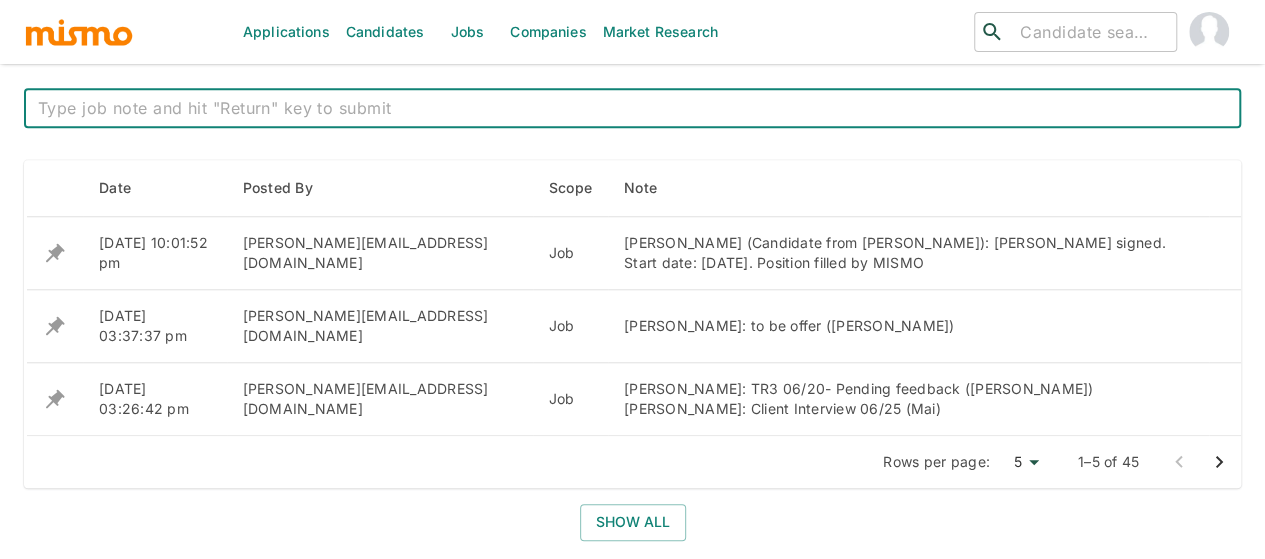 scroll, scrollTop: 800, scrollLeft: 0, axis: vertical 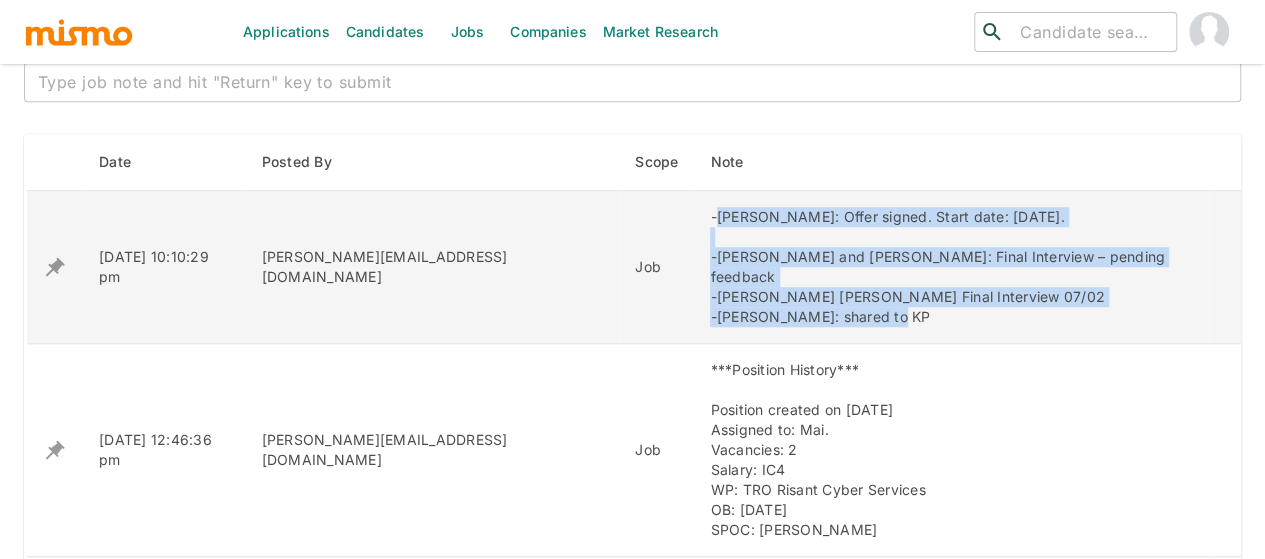 drag, startPoint x: 815, startPoint y: 299, endPoint x: 620, endPoint y: 216, distance: 211.92923 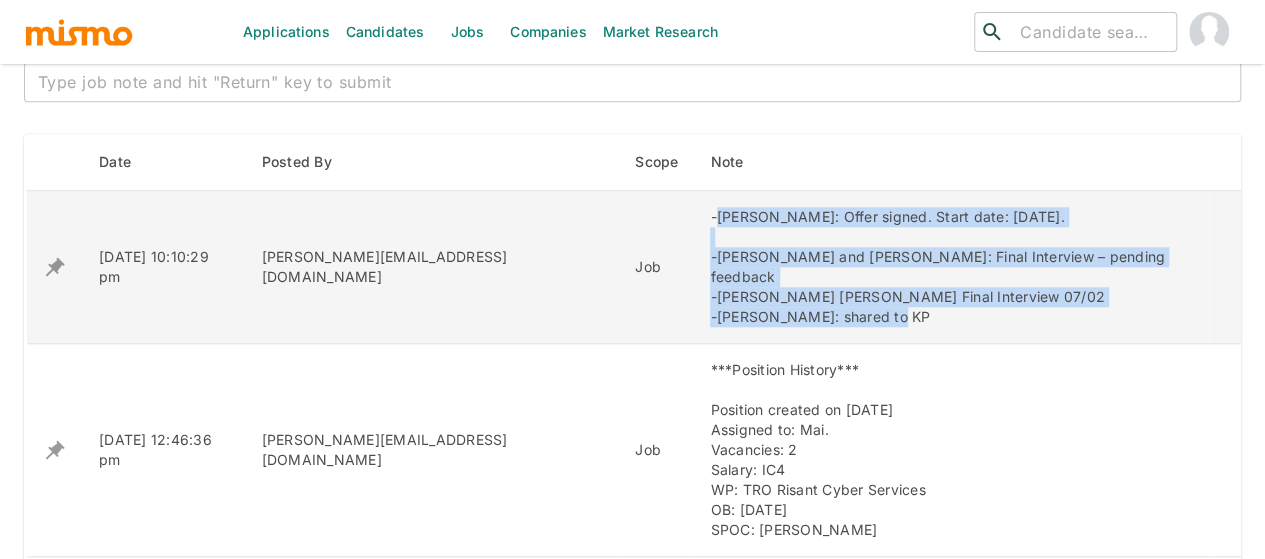 click on "-George Morales: Offer signed. Start date: July 28. -David Castro and Jose Barboza: Final Interview – pending feedback  -Jean Carlo Perez Final Interview 07/02 -Juan Lopez: shared to KP" at bounding box center (951, 267) 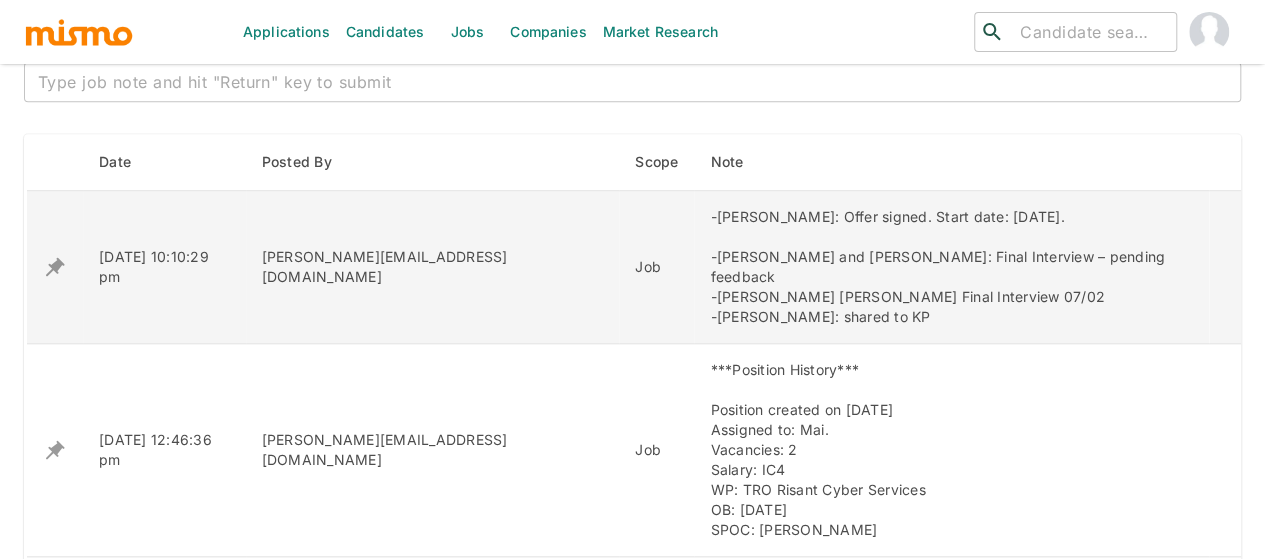 scroll, scrollTop: 620, scrollLeft: 0, axis: vertical 